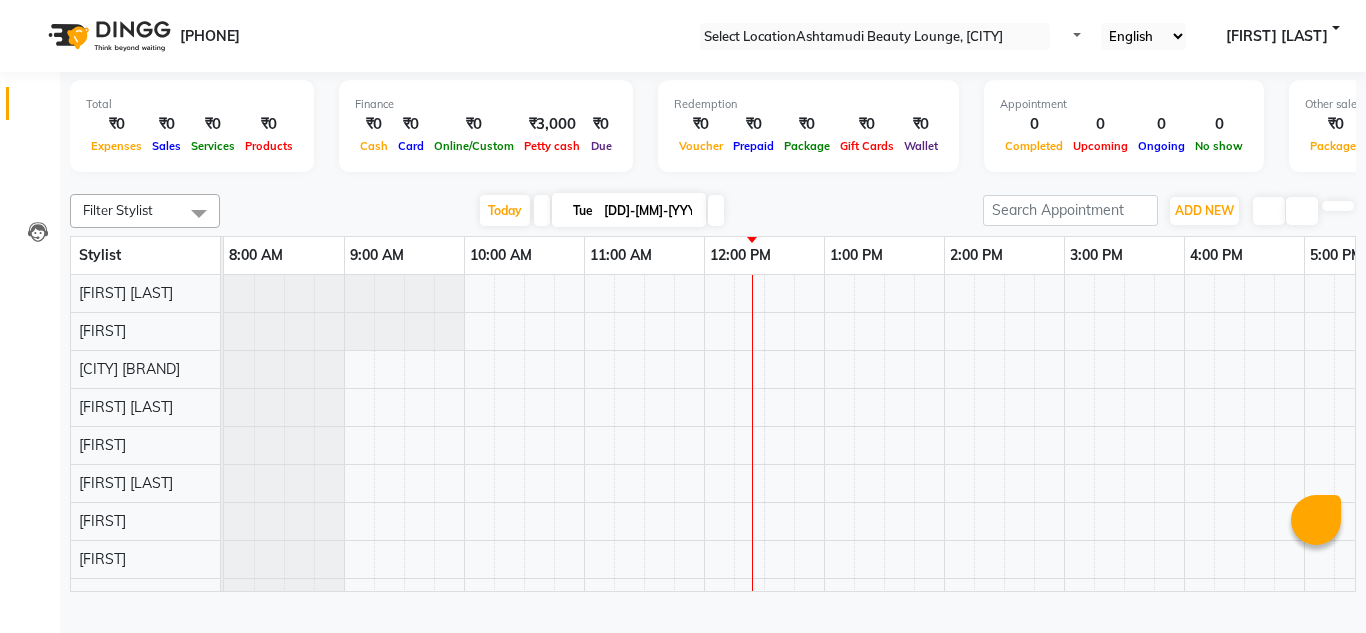 scroll, scrollTop: 0, scrollLeft: 0, axis: both 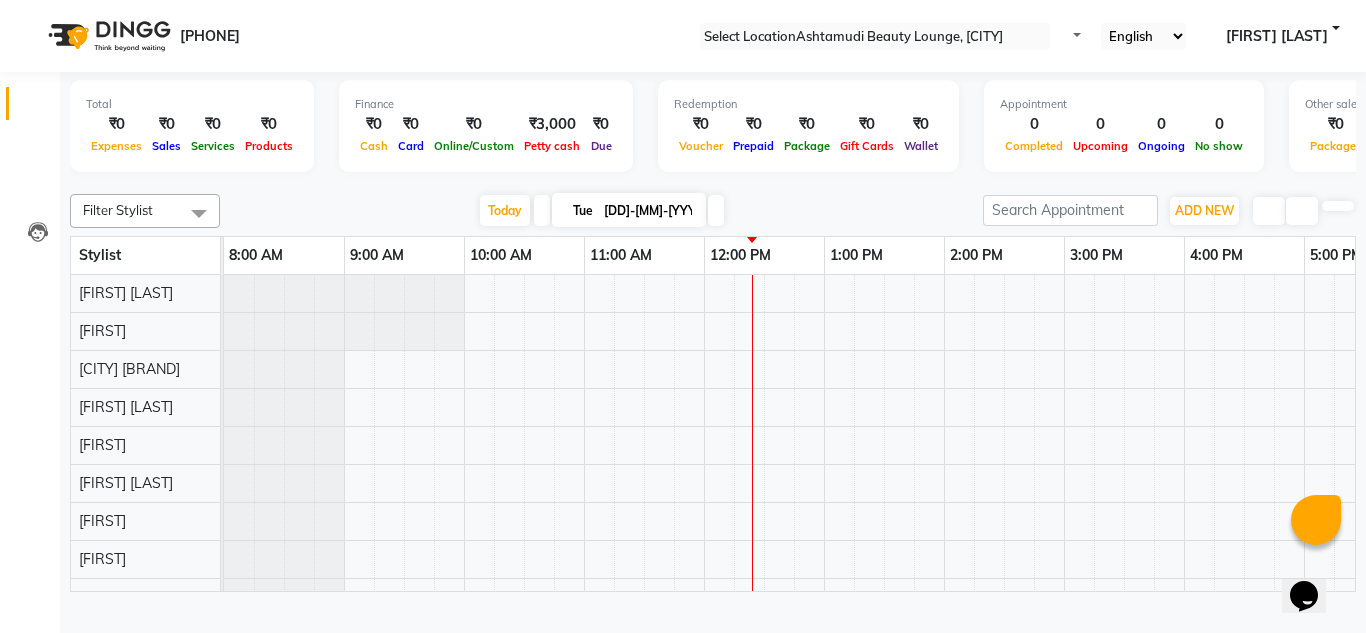 click at bounding box center [875, 37] 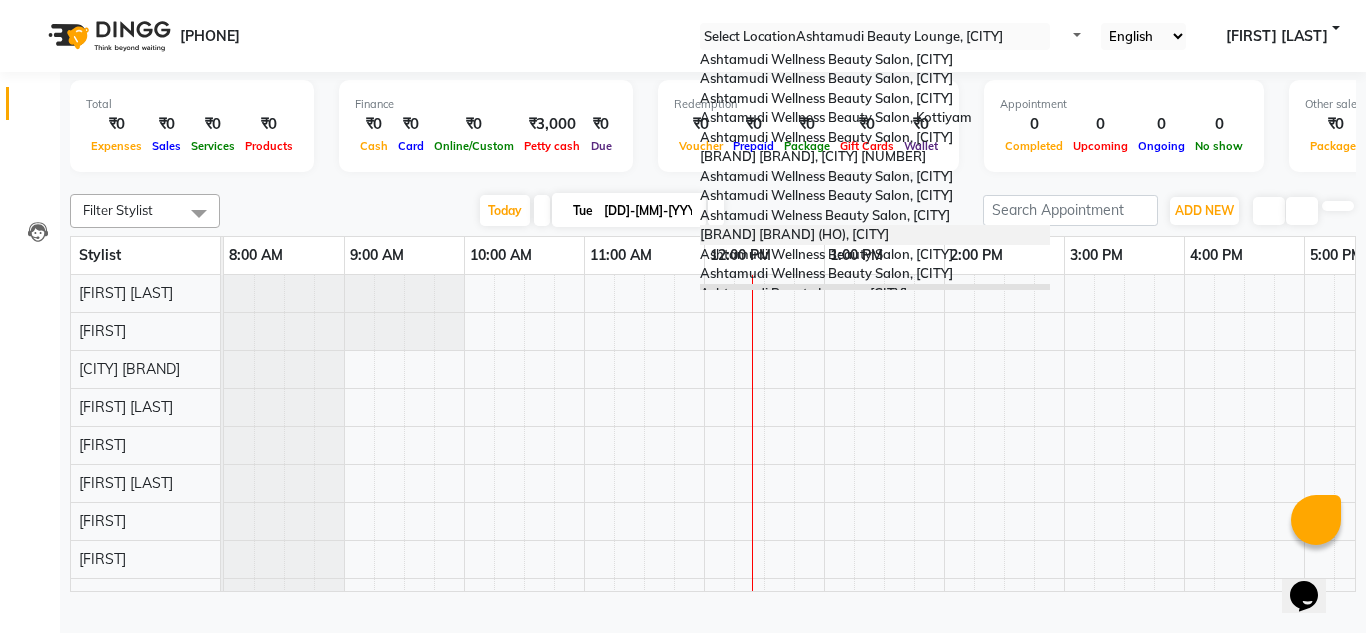 scroll, scrollTop: 312, scrollLeft: 0, axis: vertical 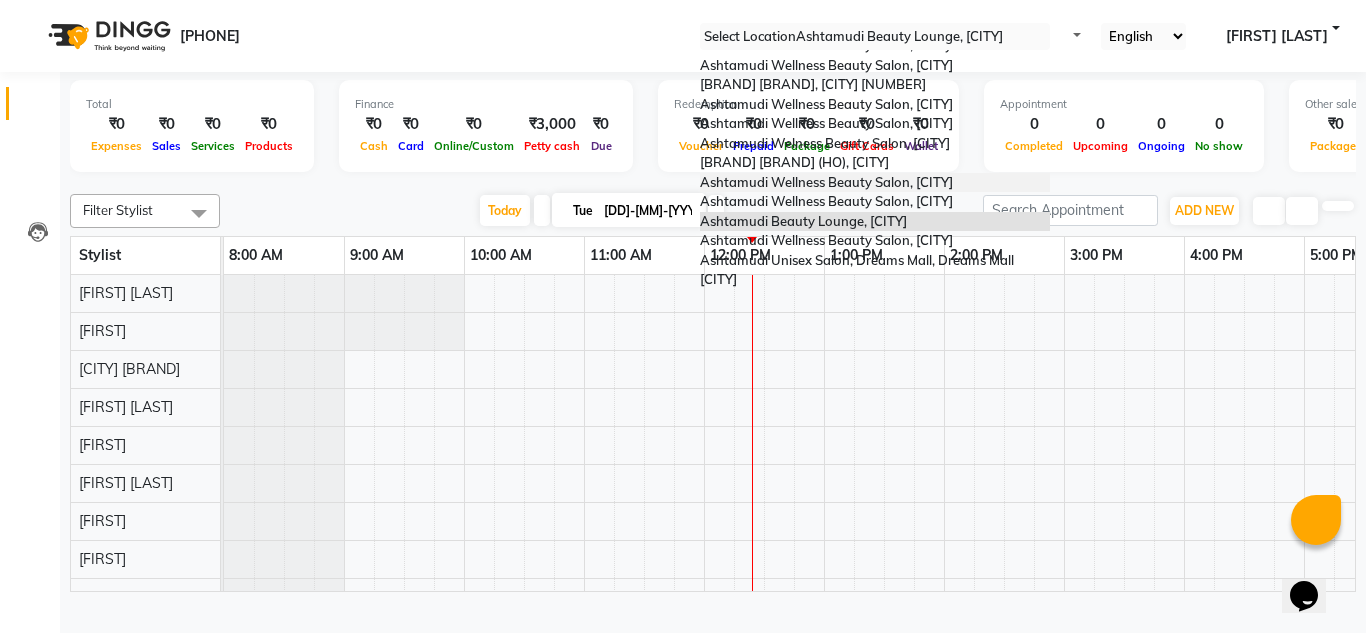 click on "Ashtamudi Wellness Beauty Salon, [CITY]" at bounding box center [826, 182] 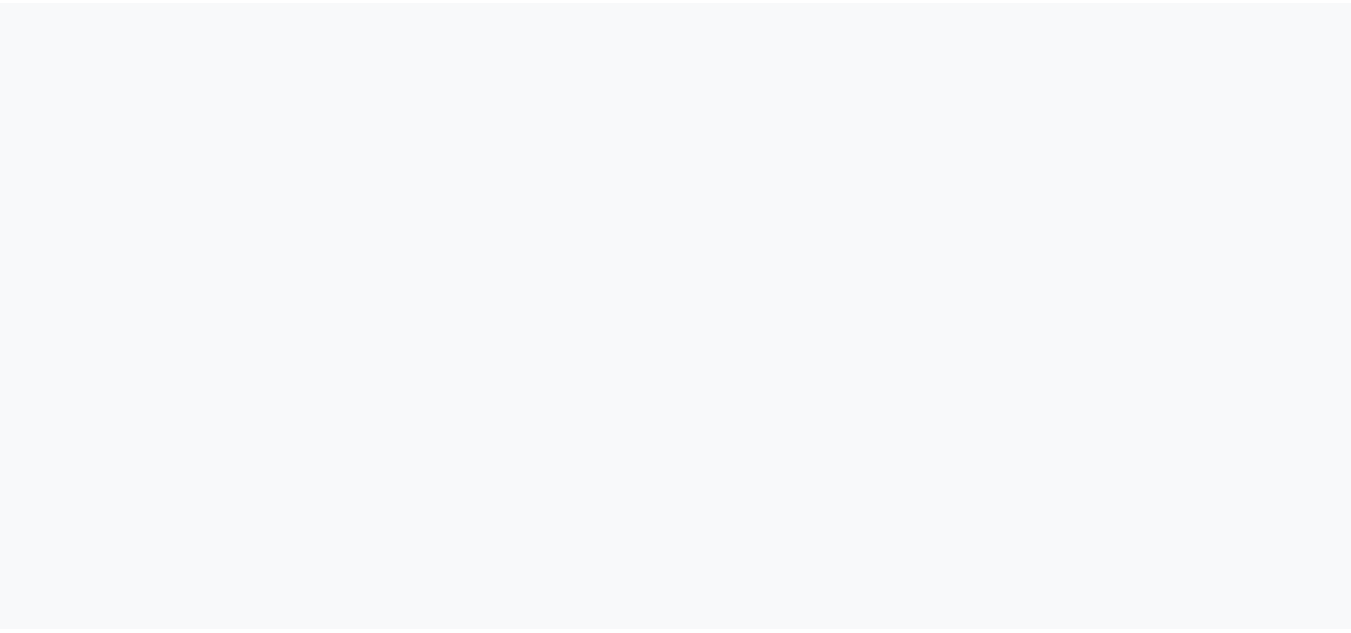 scroll, scrollTop: 0, scrollLeft: 0, axis: both 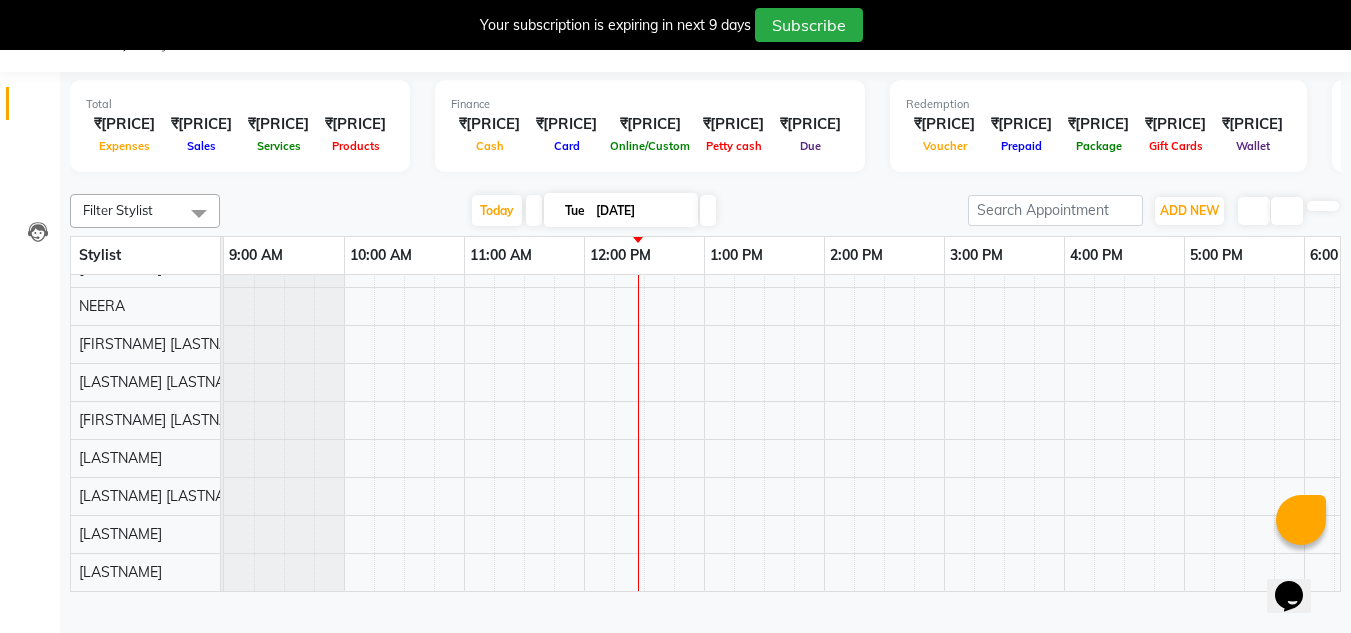 click at bounding box center (1335, 8) 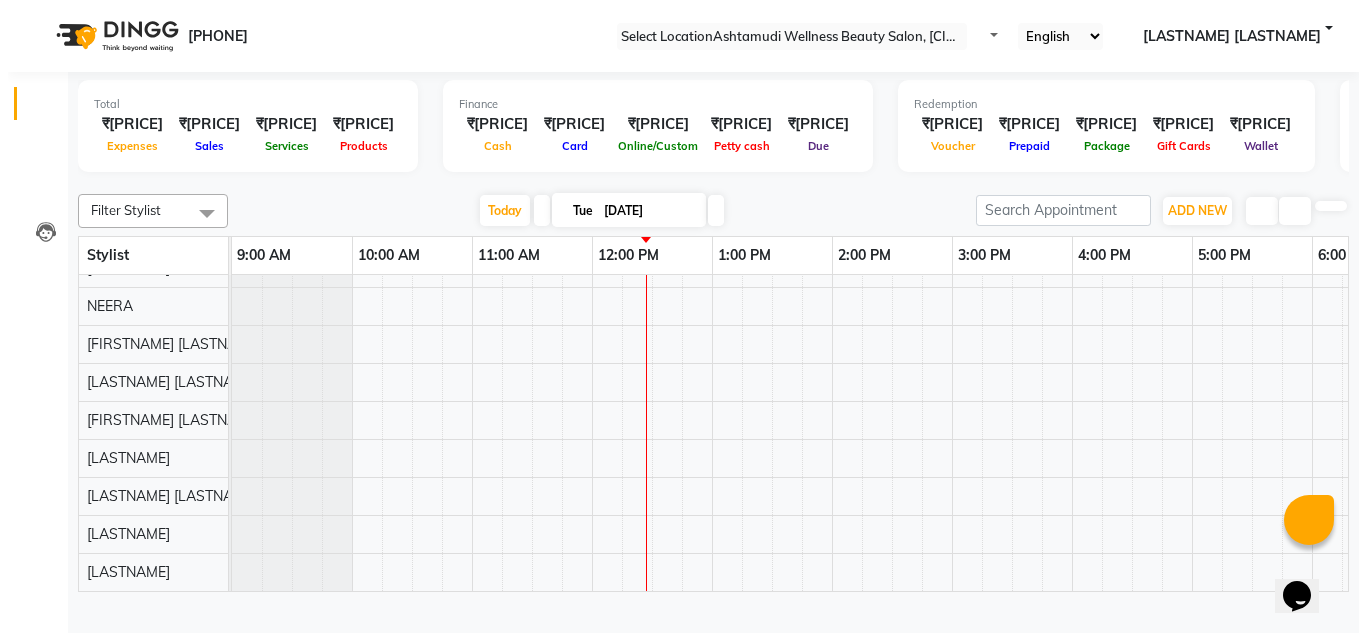 scroll, scrollTop: 0, scrollLeft: 0, axis: both 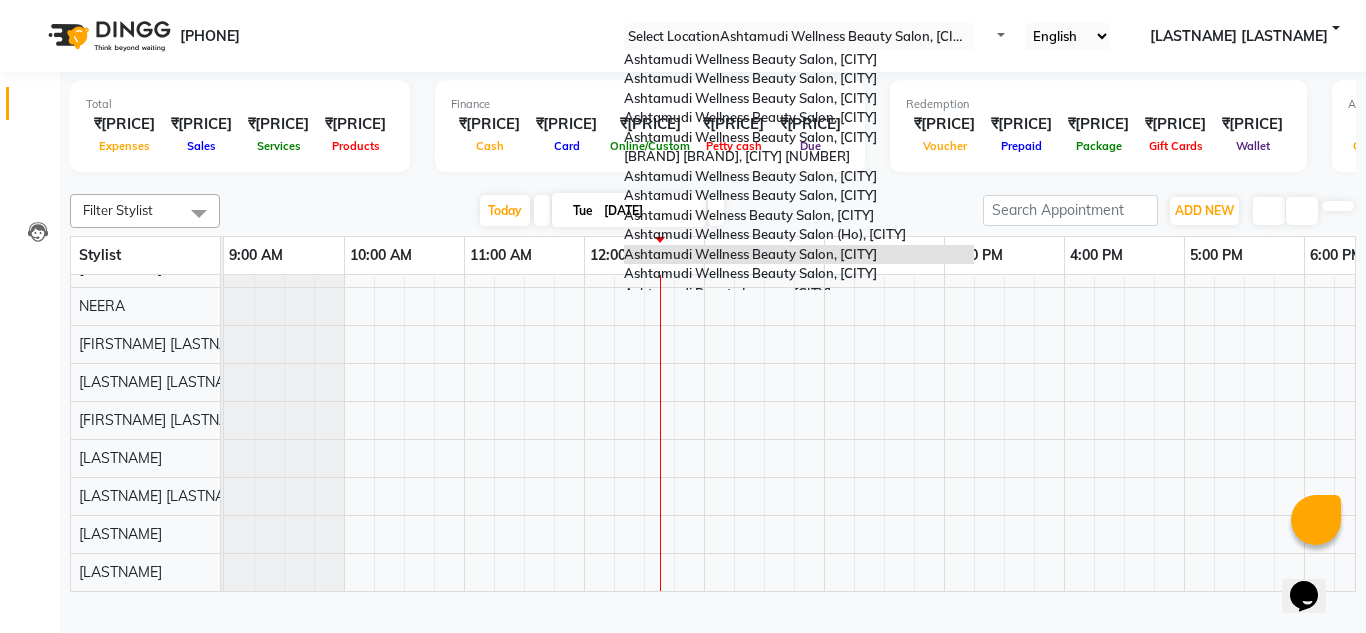 click at bounding box center [799, 37] 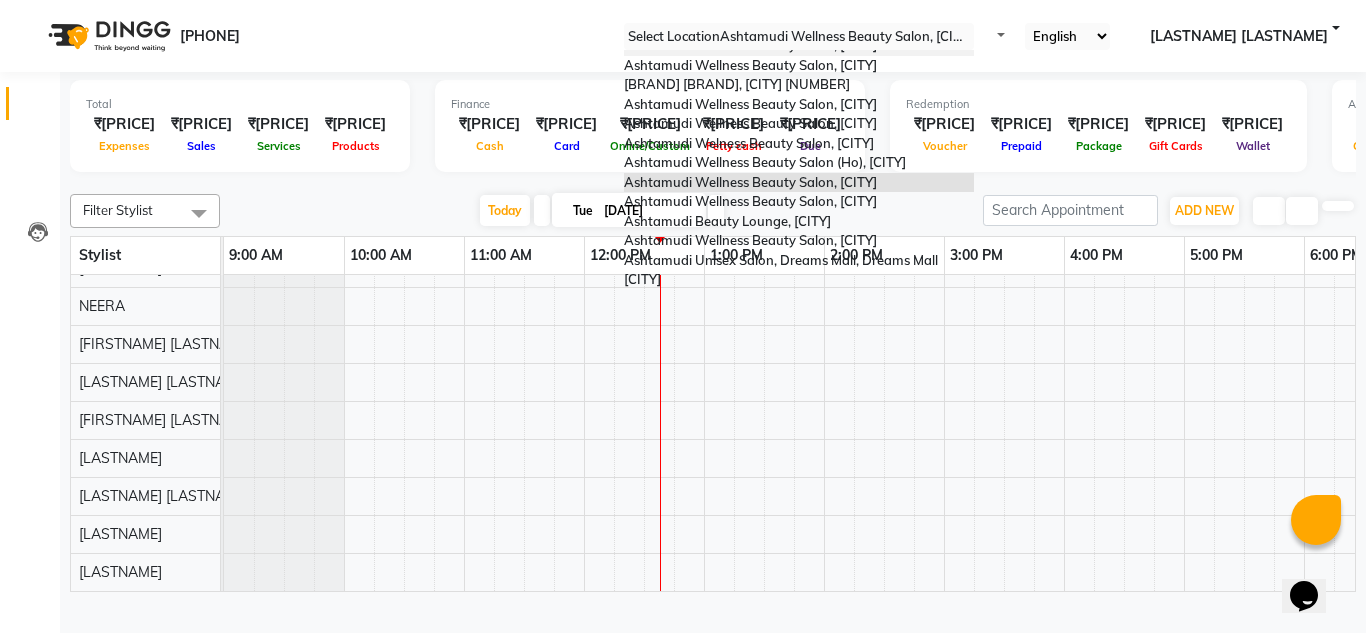 scroll, scrollTop: 212, scrollLeft: 0, axis: vertical 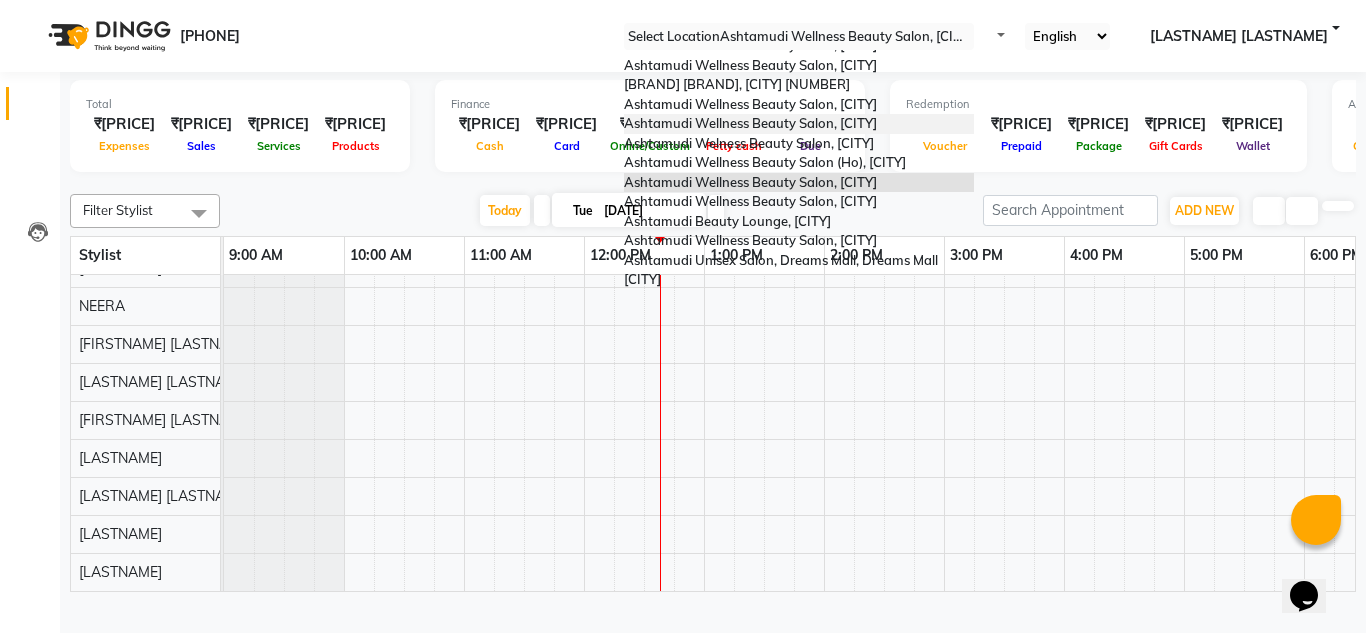 click on "Ashtamudi Wellness Beauty Salon, [CITY]" at bounding box center [750, 123] 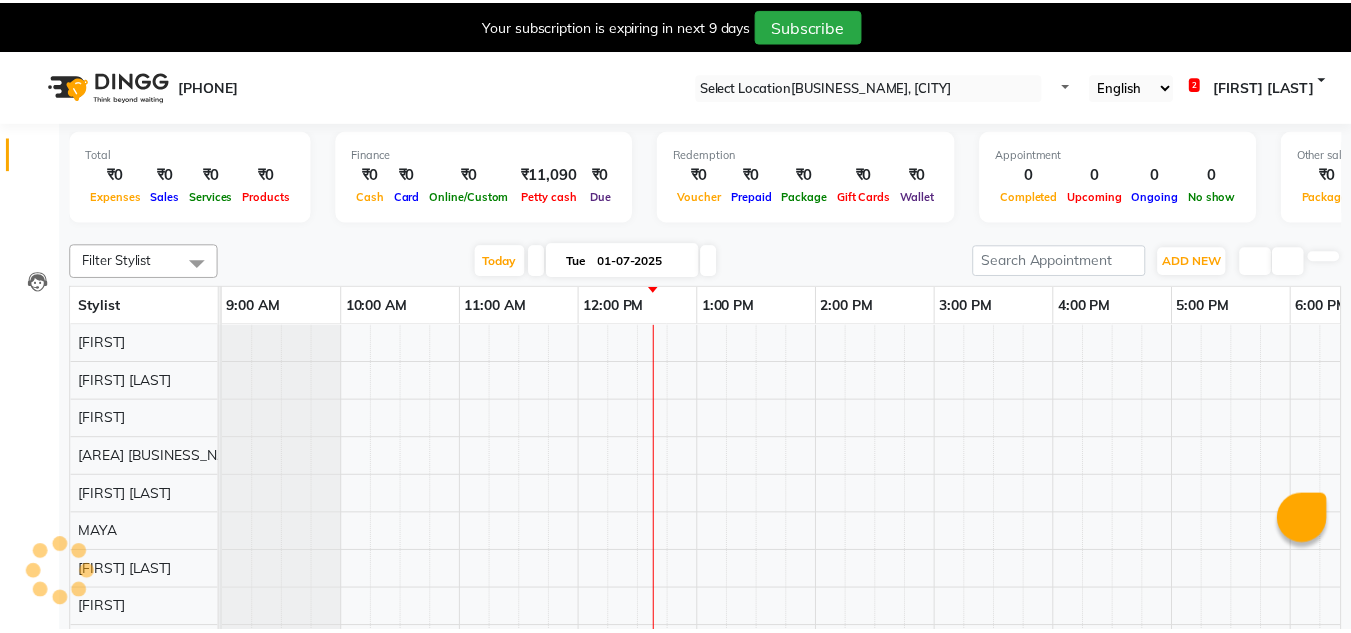 scroll, scrollTop: 0, scrollLeft: 0, axis: both 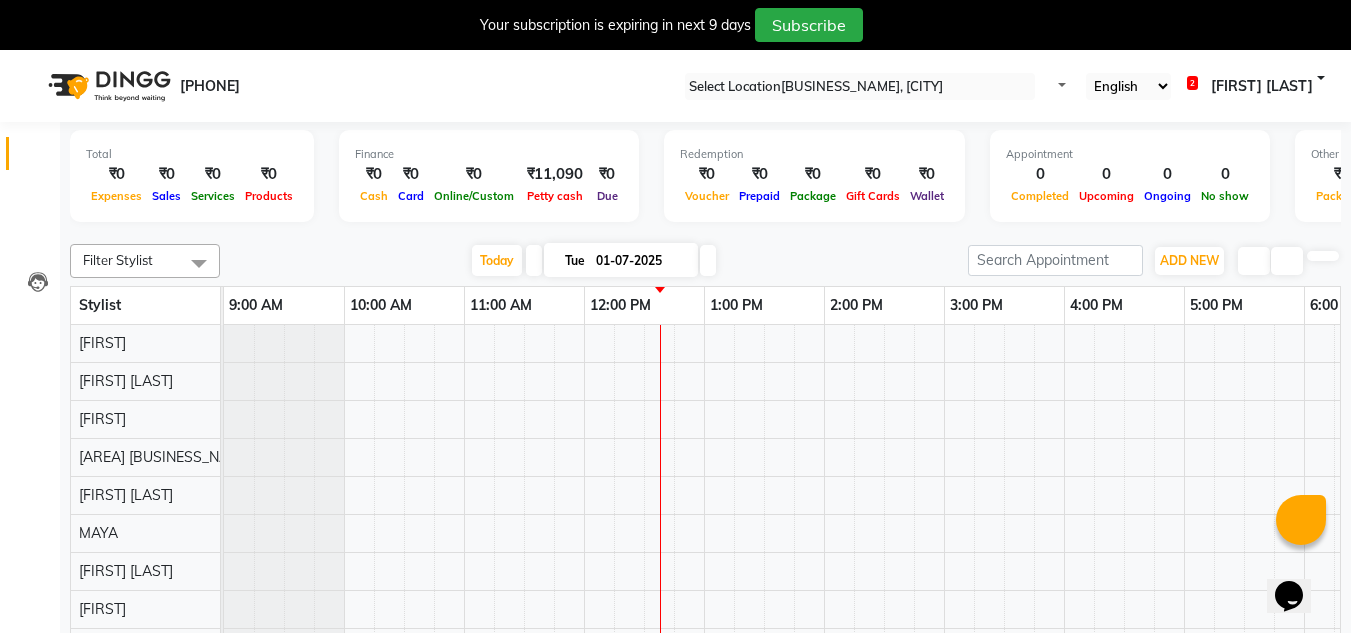 click at bounding box center [1335, 8] 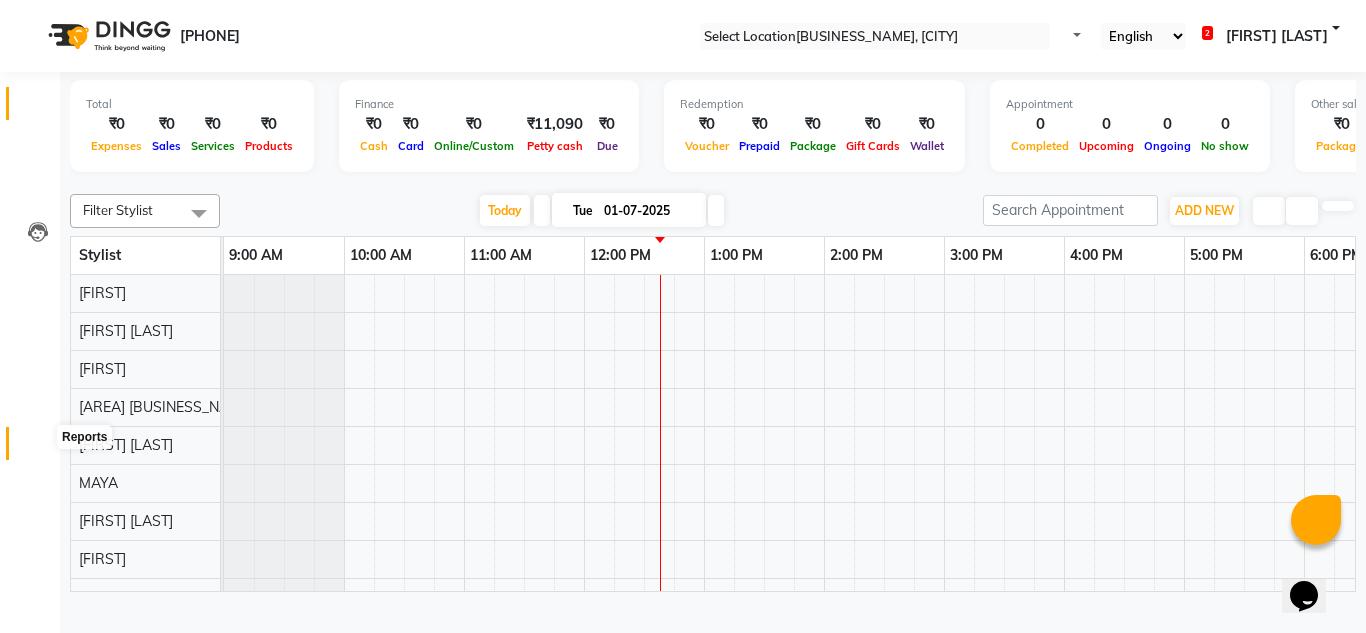 click at bounding box center (38, 448) 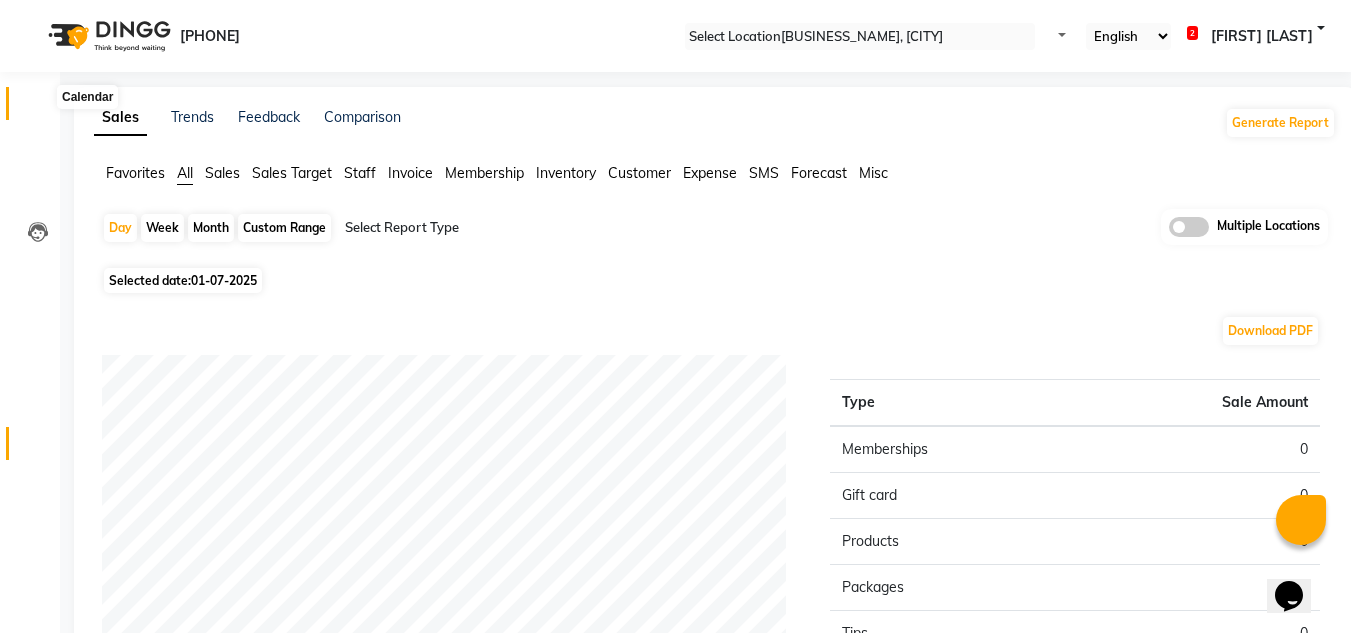 click at bounding box center [38, 108] 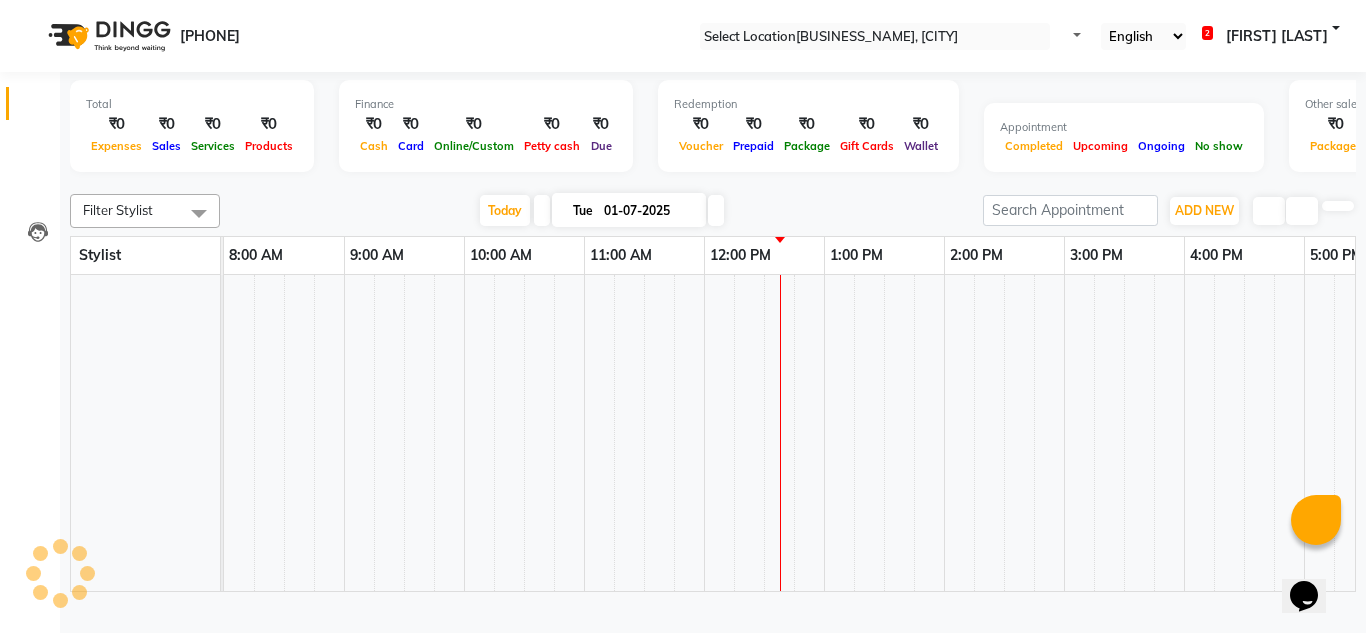 scroll, scrollTop: 0, scrollLeft: 0, axis: both 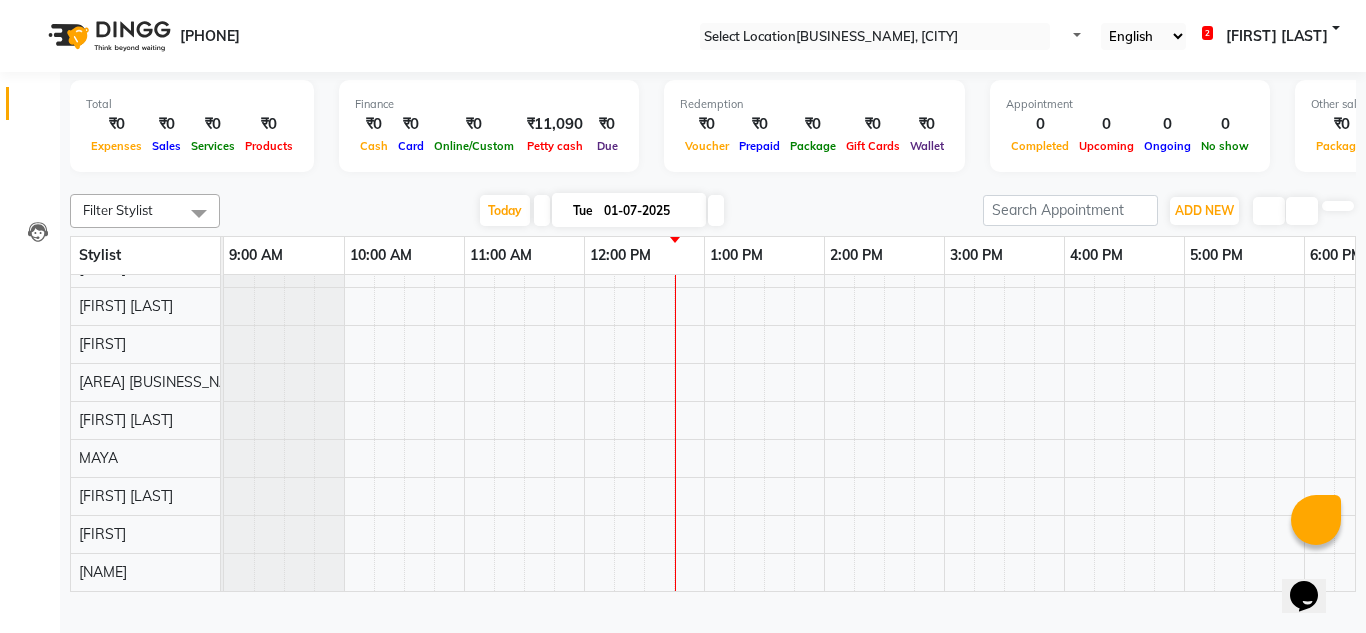 click at bounding box center (875, 37) 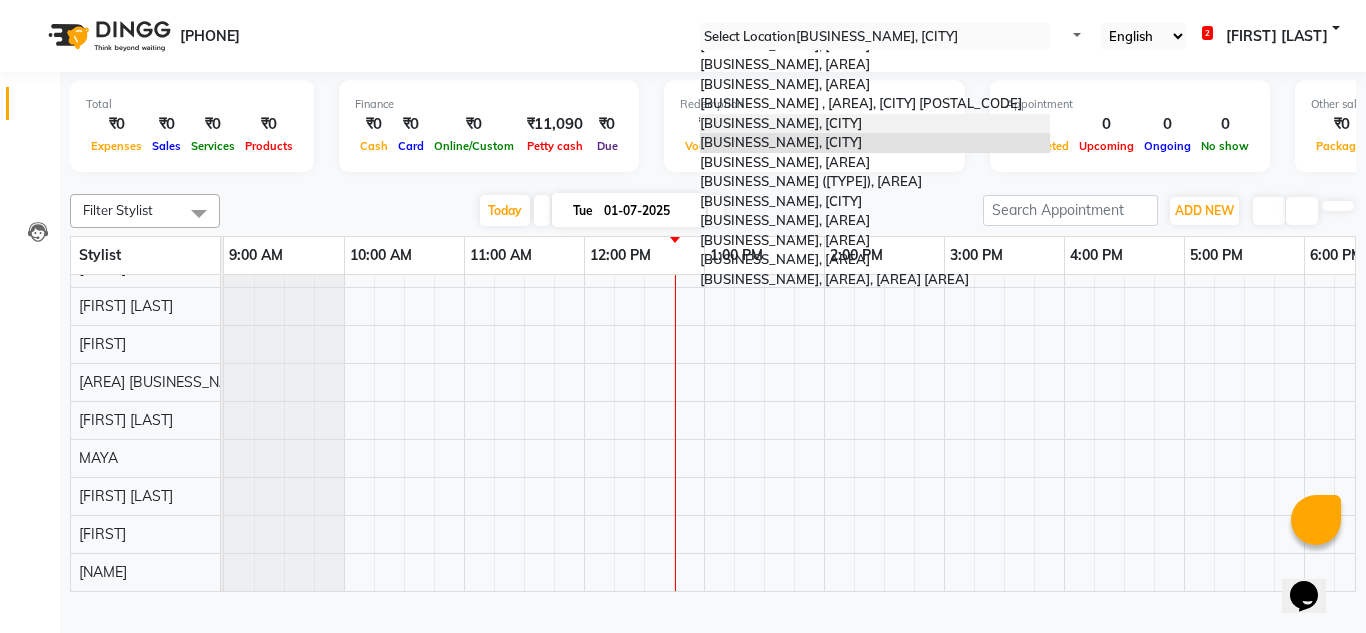 scroll, scrollTop: 312, scrollLeft: 0, axis: vertical 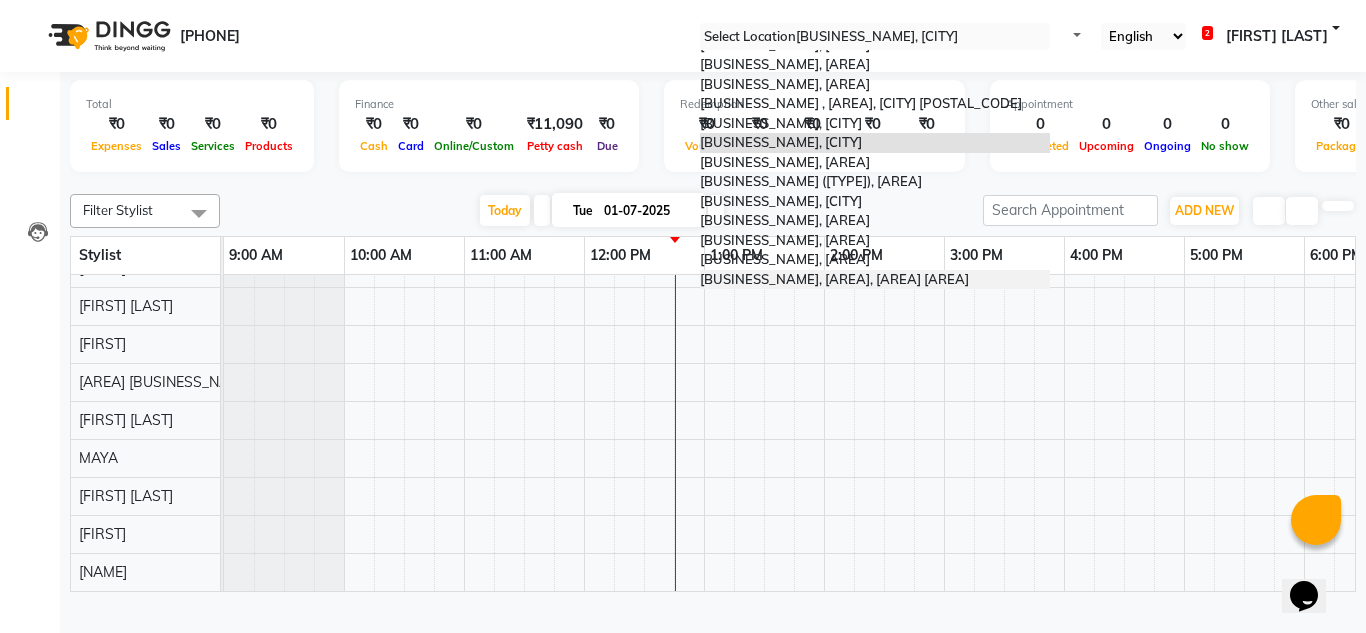 click on "Ashtamudi Unisex Salon, Dreams Mall, Dreams Mall [CITY]" at bounding box center [834, 279] 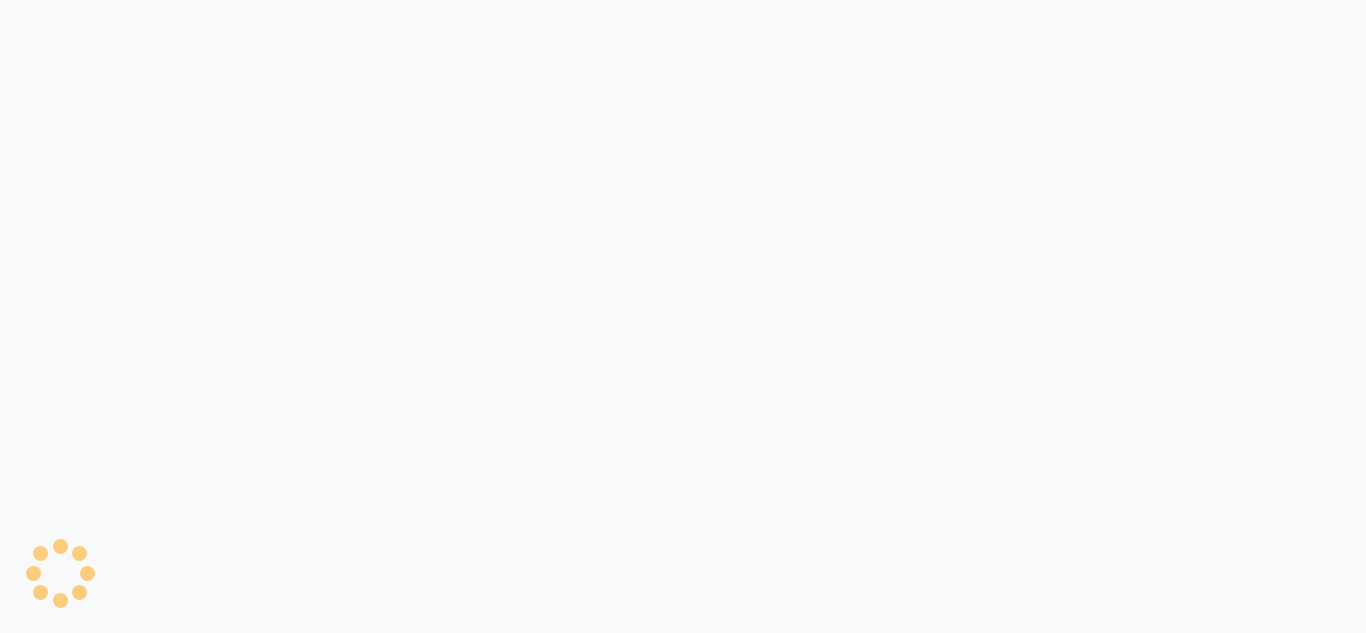 scroll, scrollTop: 0, scrollLeft: 0, axis: both 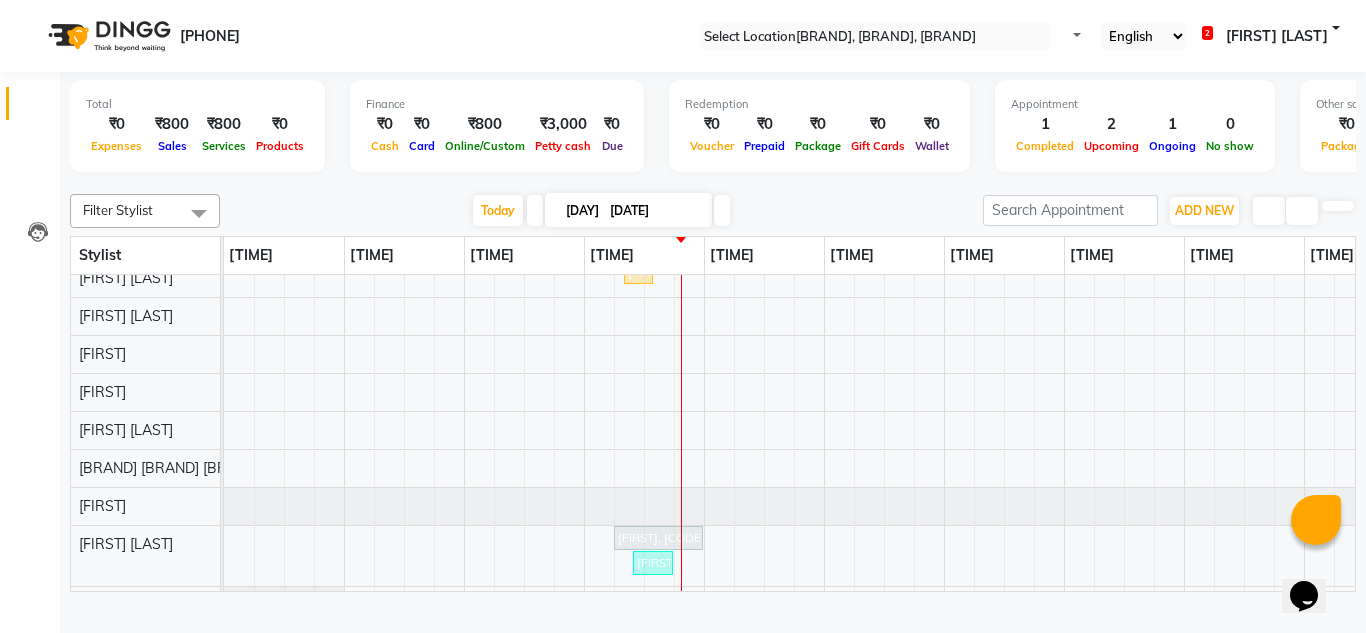 click at bounding box center (875, 37) 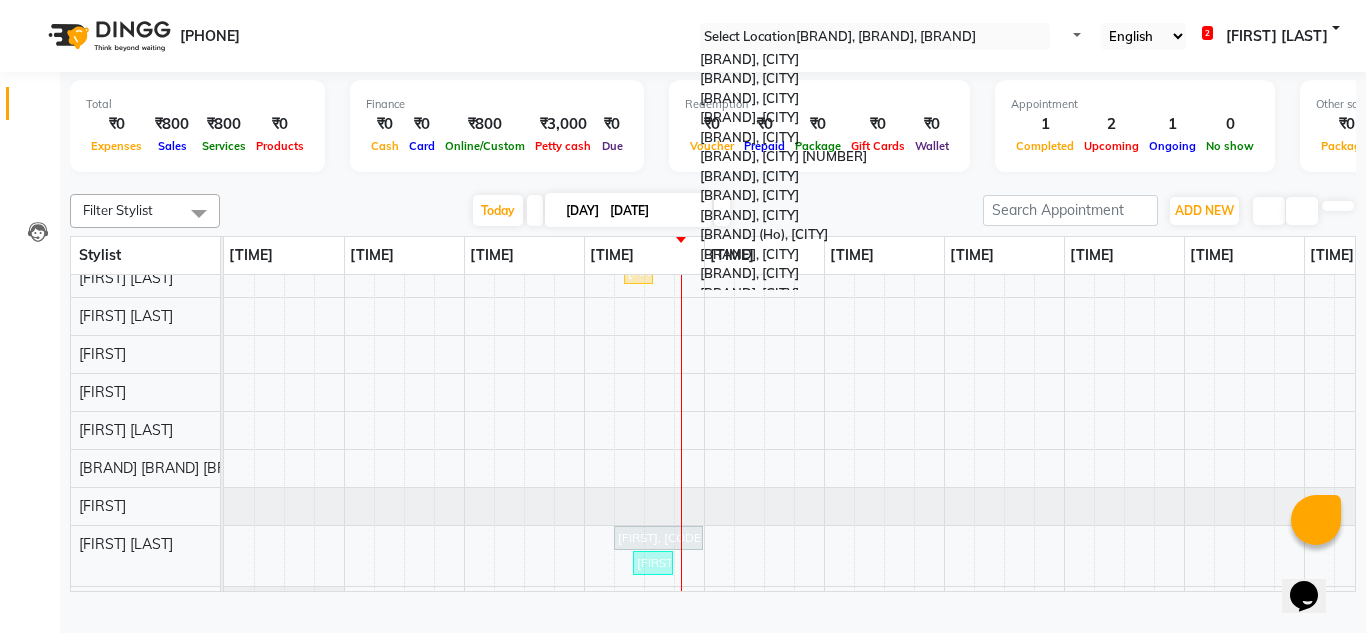 scroll, scrollTop: 312, scrollLeft: 0, axis: vertical 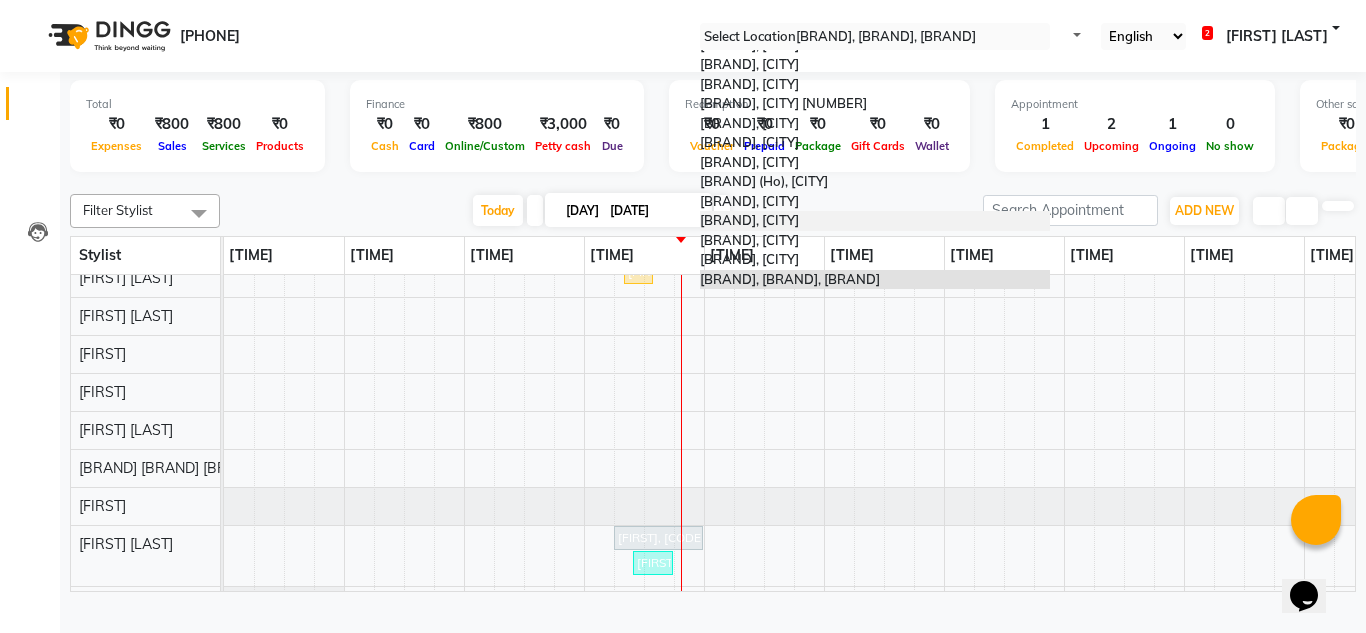 click on "Ashtamudi Wellness Beauty Salon, [CITY]" at bounding box center (749, 220) 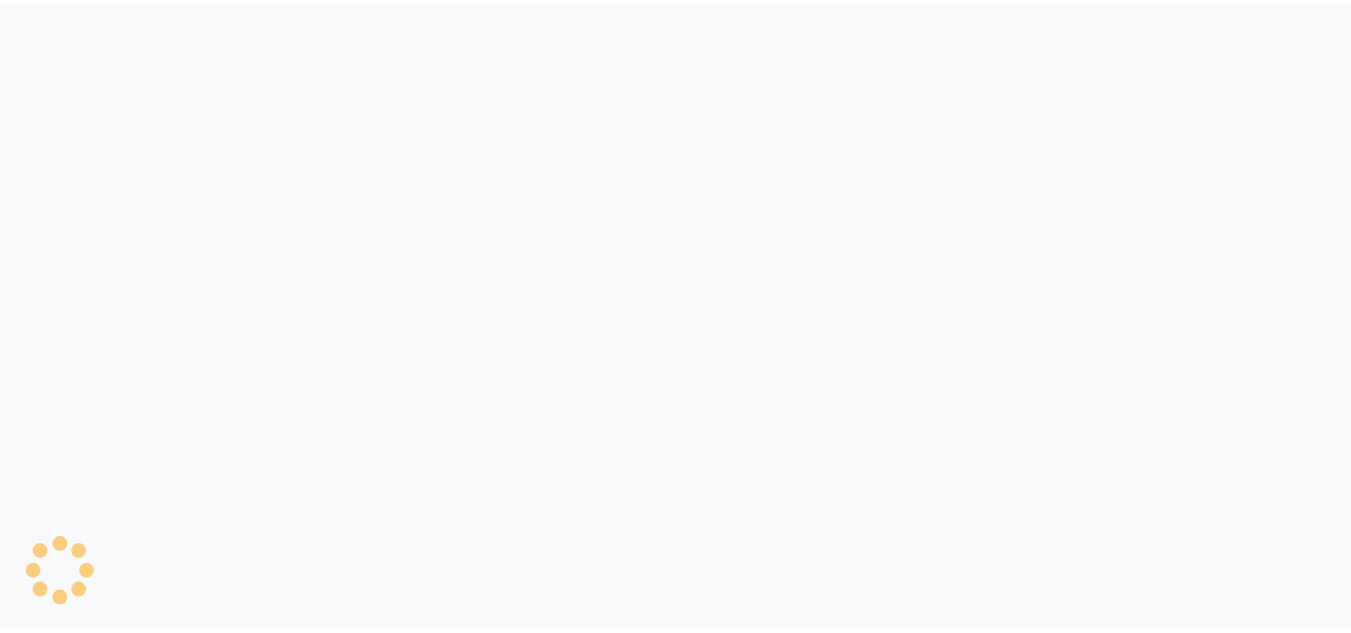 scroll, scrollTop: 0, scrollLeft: 0, axis: both 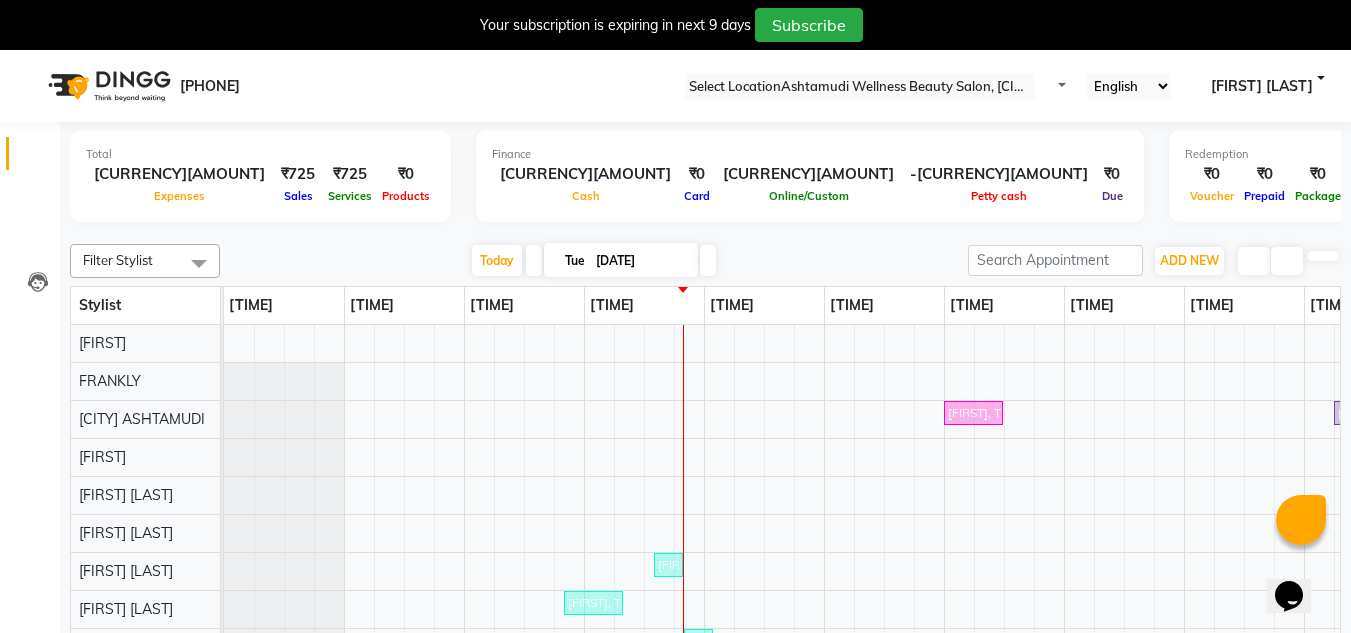 click at bounding box center [1335, 8] 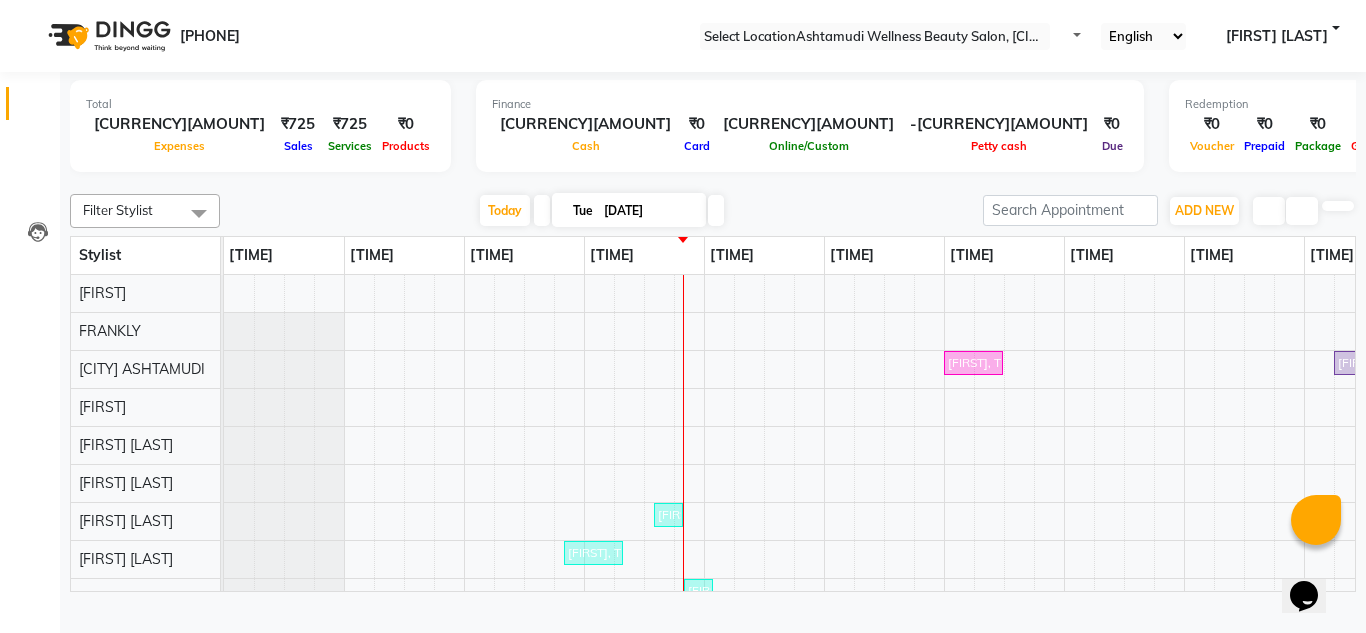 scroll, scrollTop: 105, scrollLeft: 0, axis: vertical 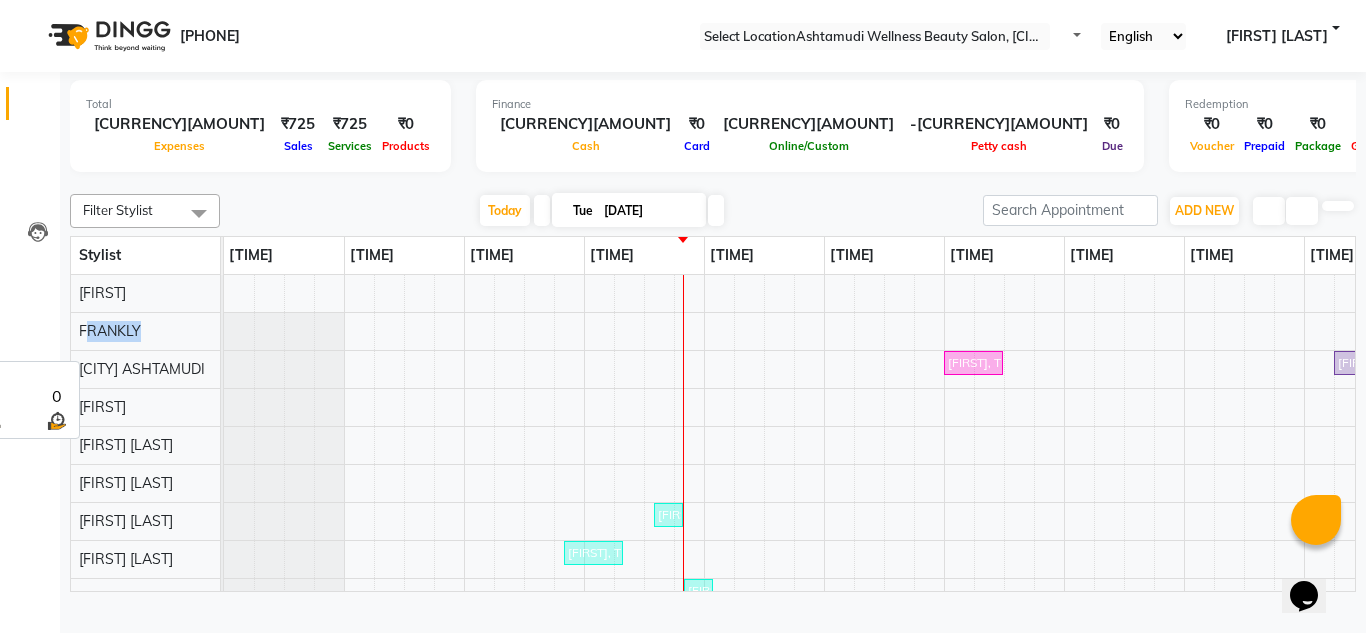 drag, startPoint x: 146, startPoint y: 357, endPoint x: 85, endPoint y: 345, distance: 62.169125 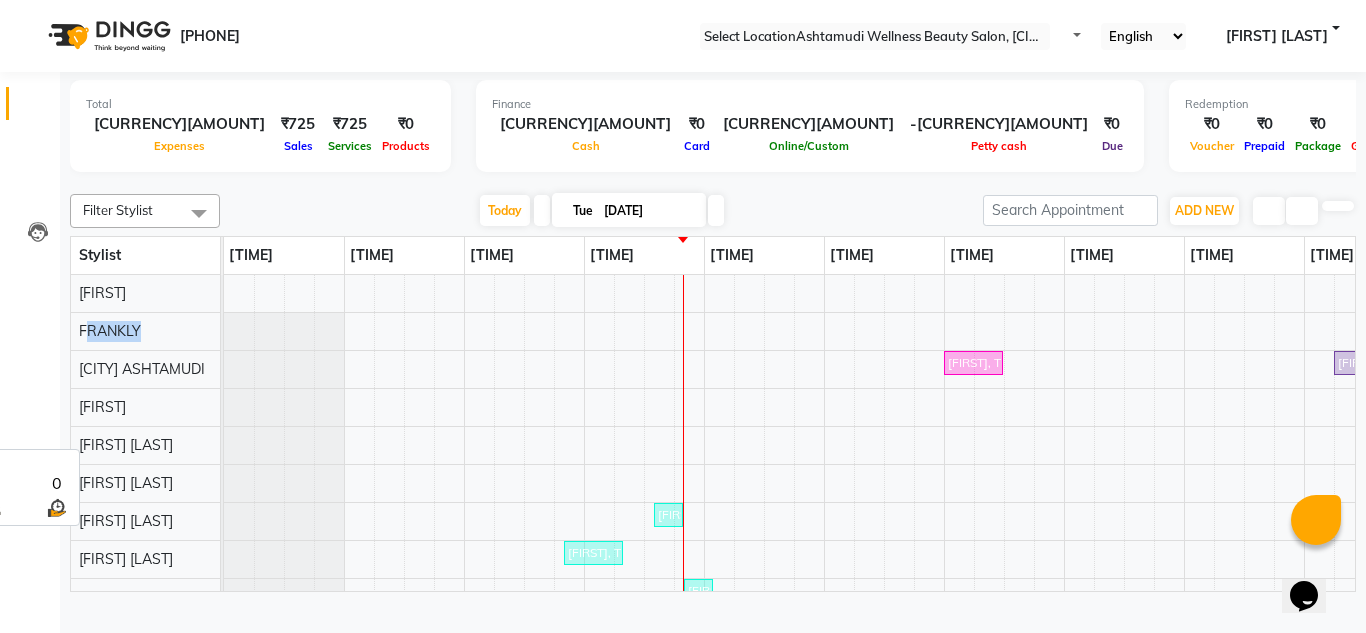 scroll, scrollTop: 146, scrollLeft: 0, axis: vertical 